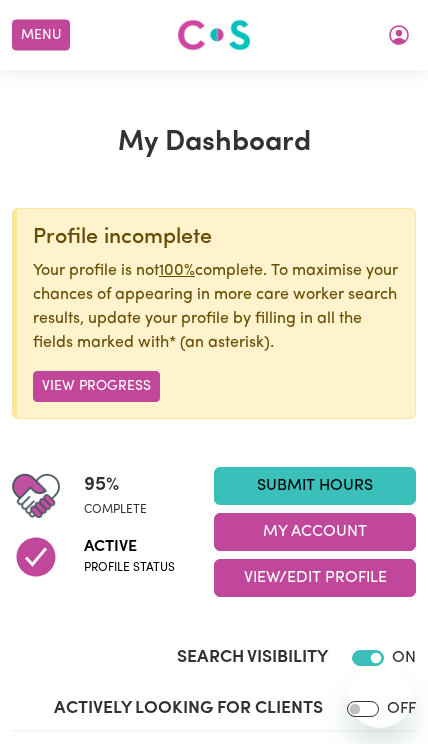 scroll, scrollTop: 0, scrollLeft: 0, axis: both 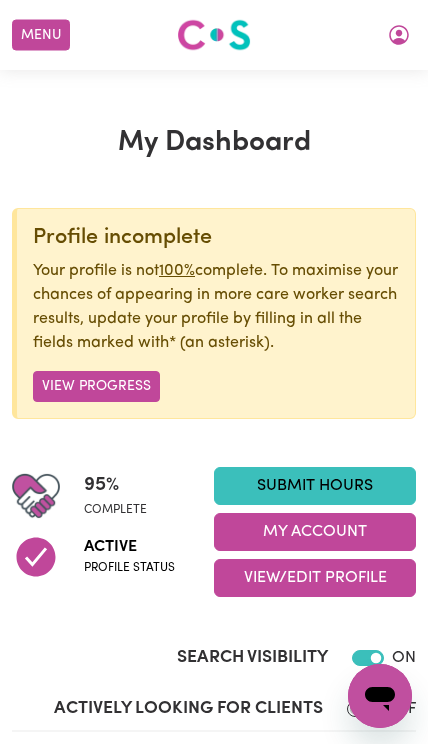 click on "Submit Hours" at bounding box center [315, 486] 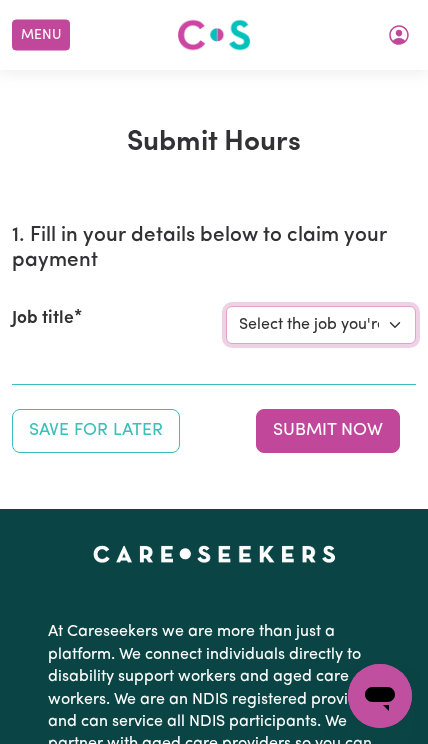 click on "Select the job you're submitting hours for... [[PERSON_NAME] (Han) Vu - NDIS Number: 430921521] [DEMOGRAPHIC_DATA] Support workers with experience in Behaviour Support Plans" at bounding box center [321, 325] 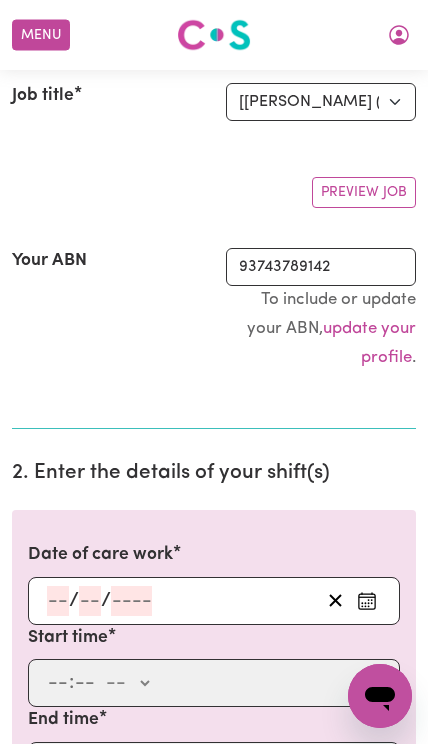 click 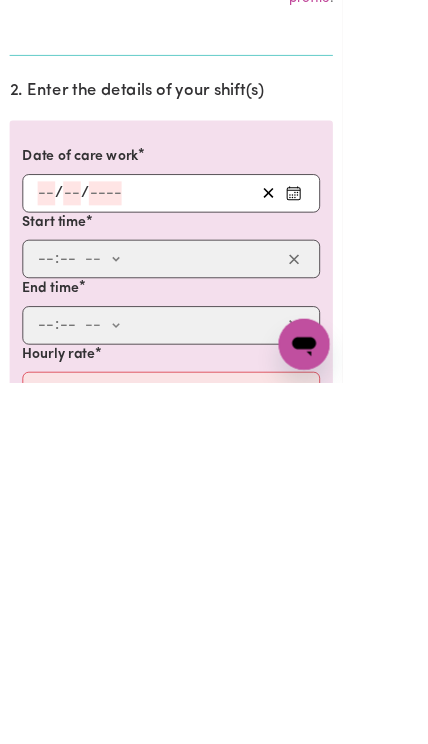 scroll, scrollTop: 317, scrollLeft: 22, axis: both 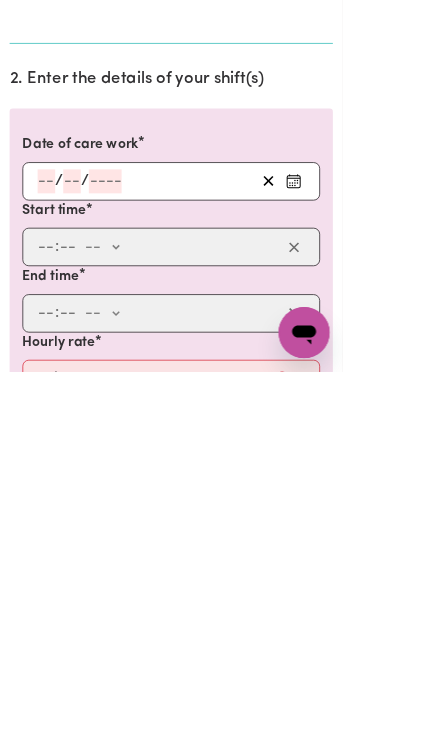 click 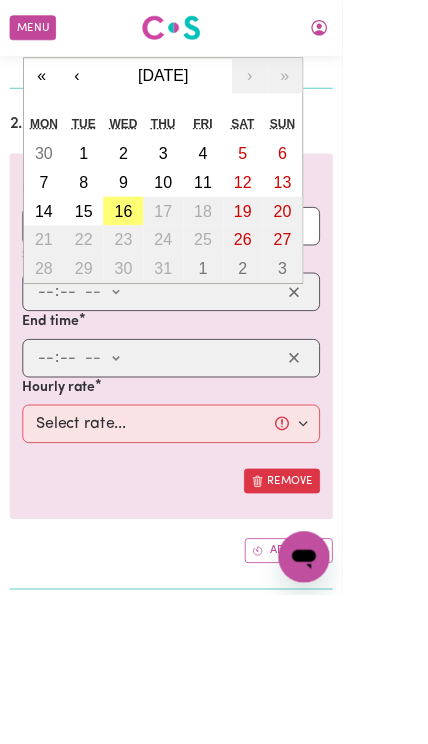 scroll, scrollTop: 540, scrollLeft: 22, axis: both 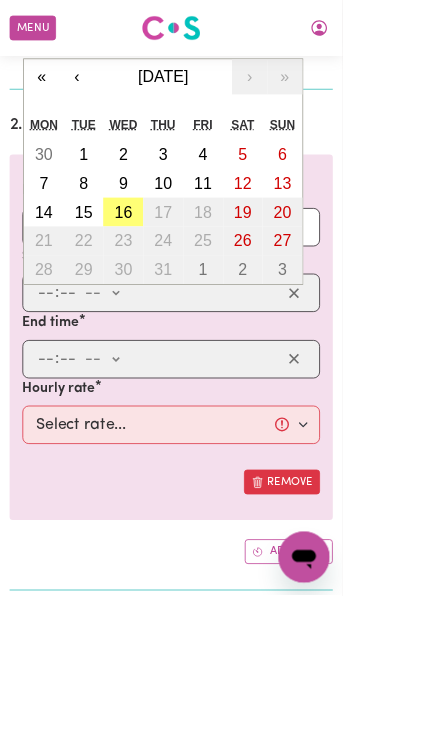 click on "11" at bounding box center (254, 229) 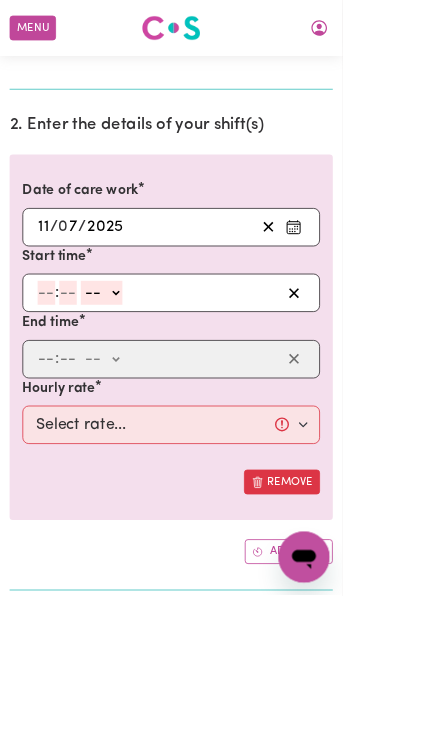 type on "[DATE]" 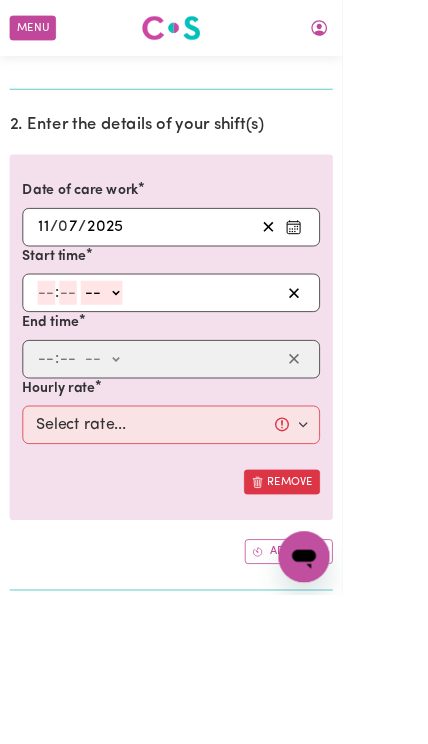 click 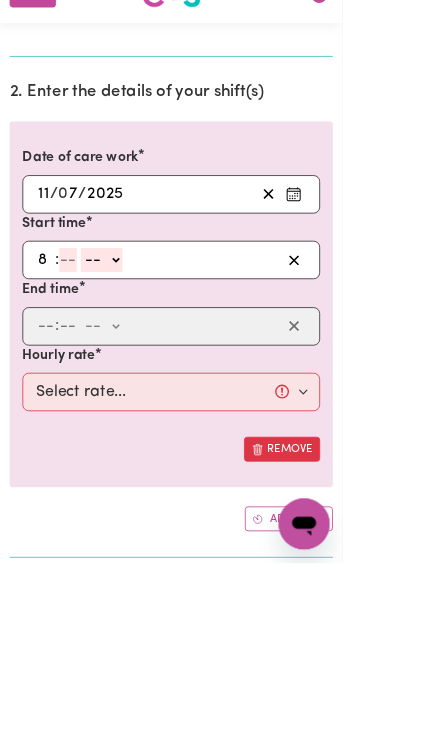 type on "8" 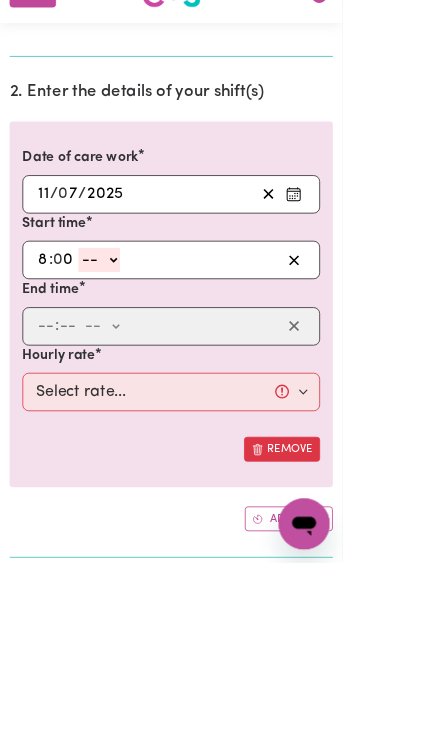 type on "0" 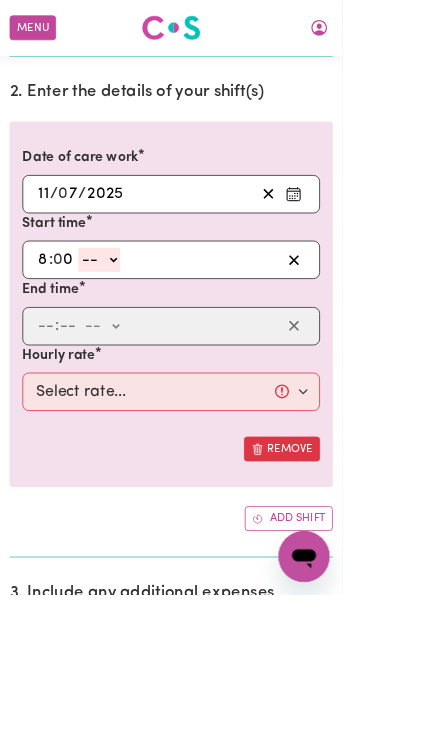 select on "am" 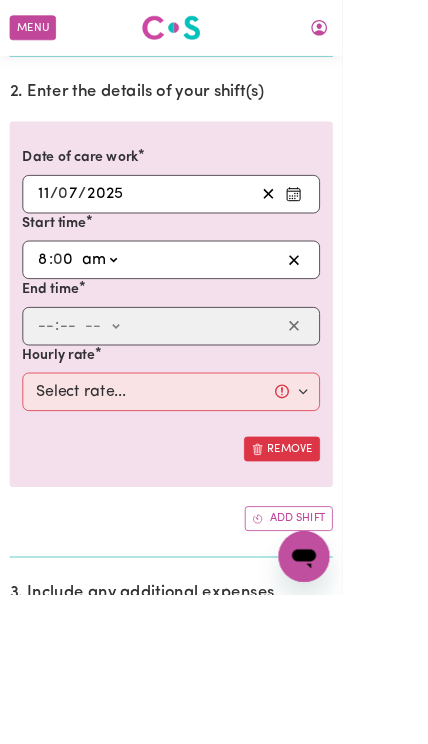 type on "08:00" 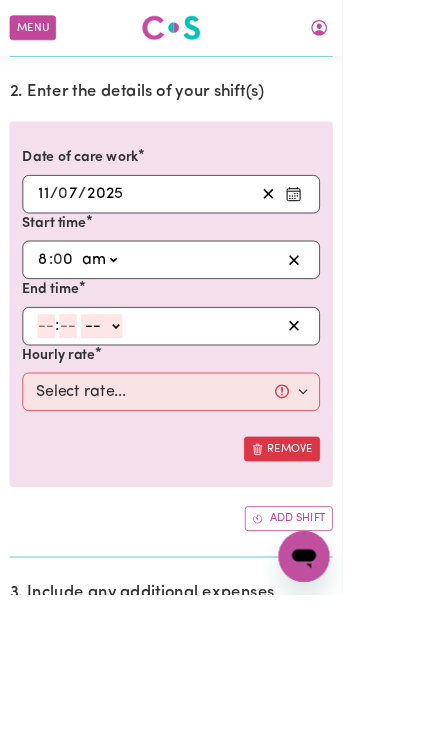 scroll, scrollTop: 581, scrollLeft: 0, axis: vertical 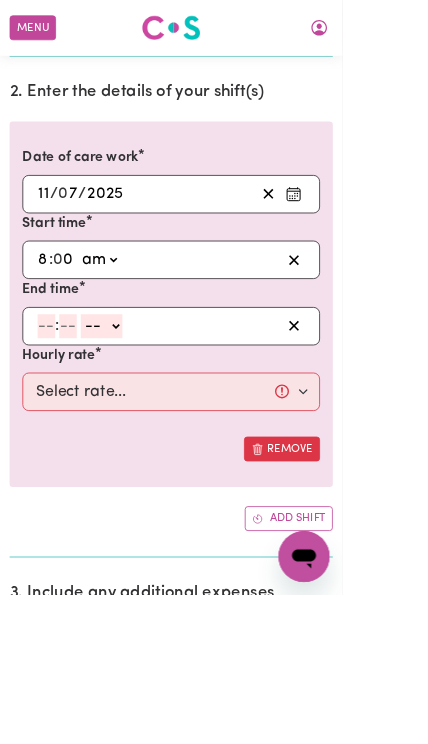 click 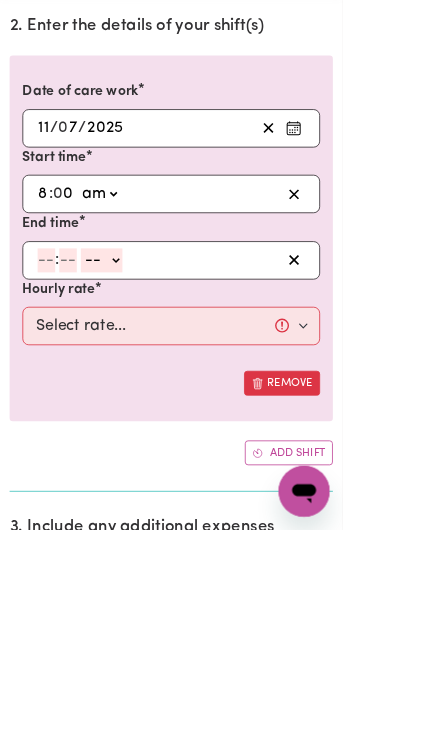 type on "6" 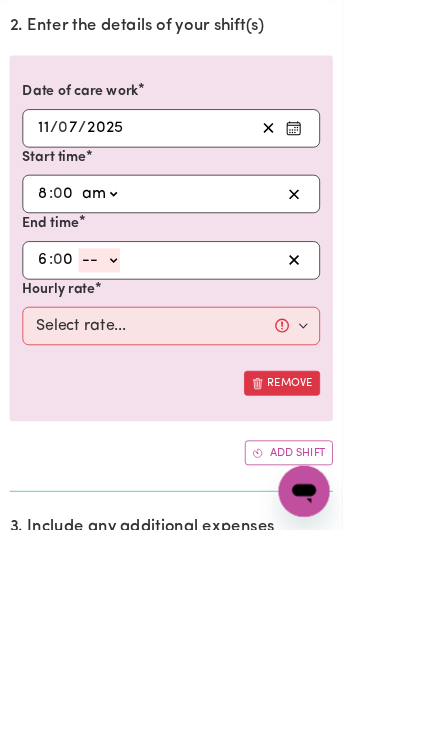 type on "0" 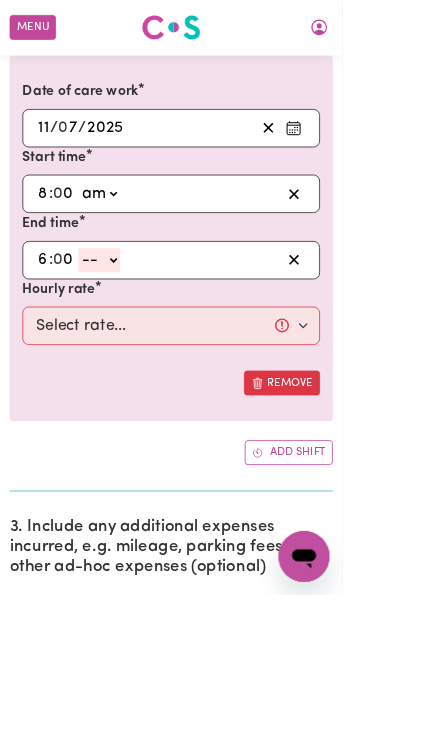 select on "pm" 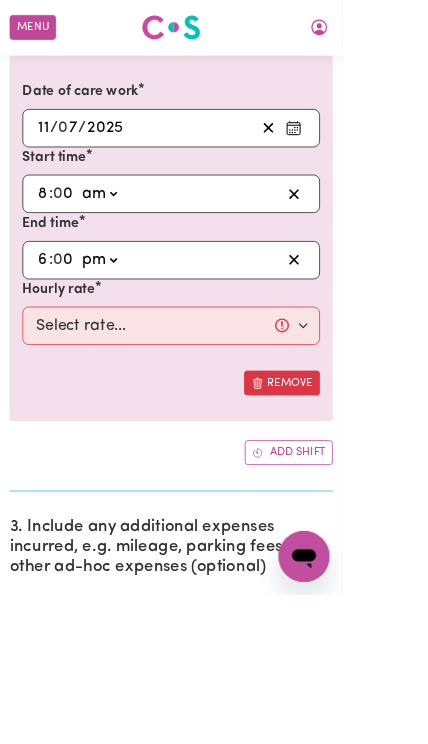 type on "18:00" 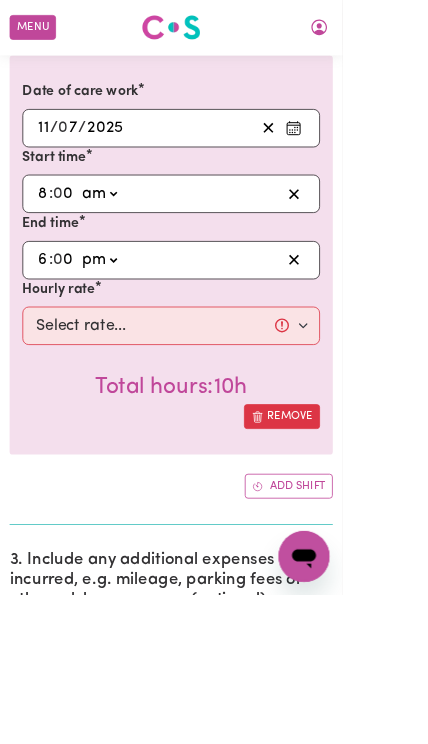 scroll, scrollTop: 663, scrollLeft: 0, axis: vertical 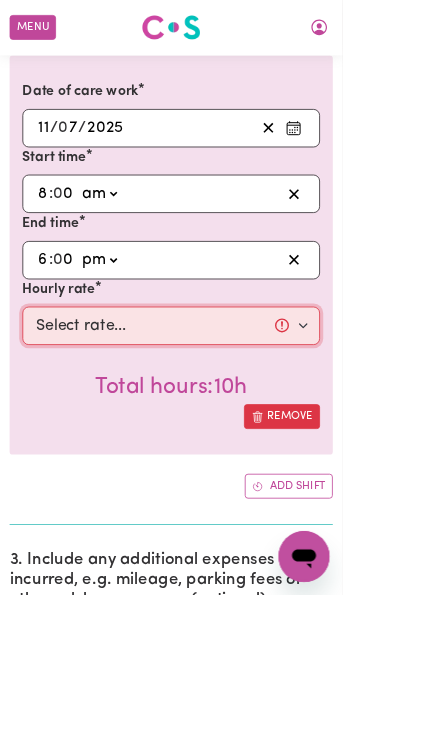 click on "Select rate... $48.15 (Weekday) $70.13 ([DATE]) $86.62 ([DATE]) $86.62 (Public Holiday) $50.15 (Evening Care)" at bounding box center (214, 408) 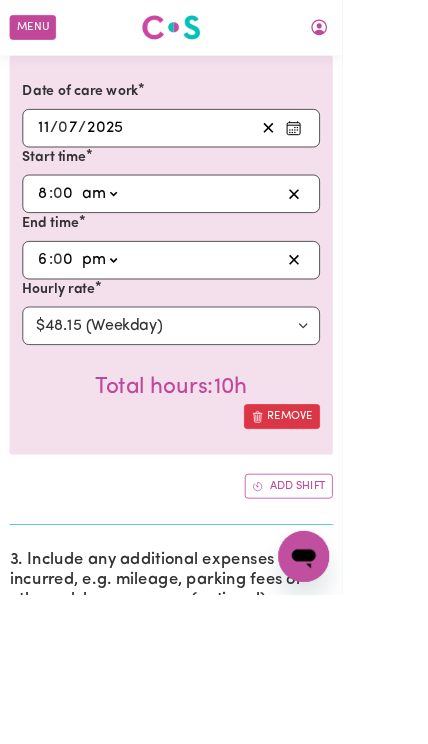 scroll, scrollTop: 663, scrollLeft: 21, axis: both 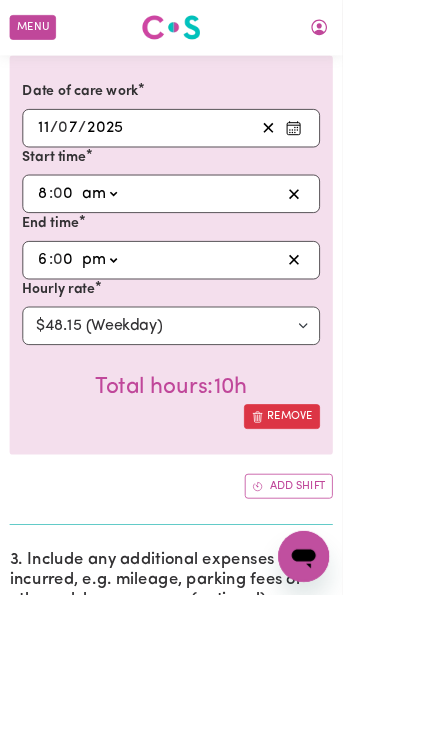 click on "Add an expense" at bounding box center (339, 856) 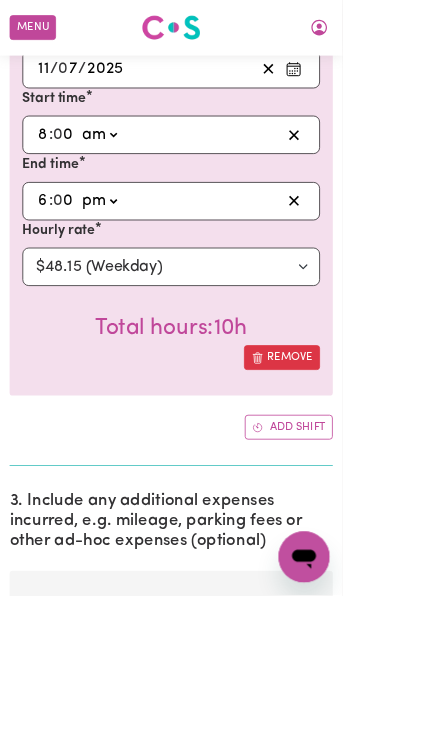 click 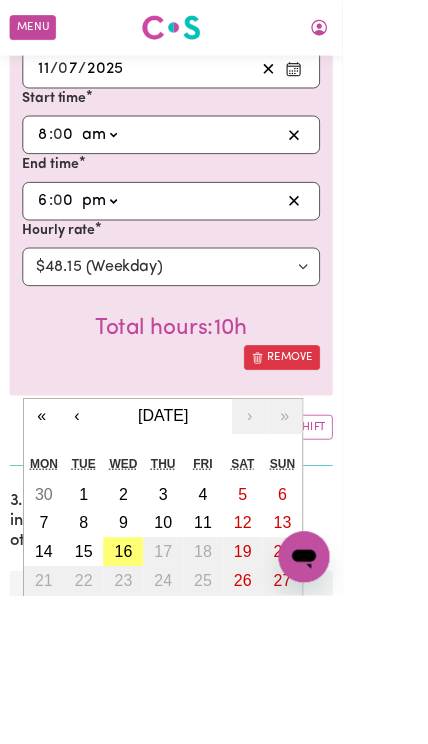 scroll, scrollTop: 816, scrollLeft: 0, axis: vertical 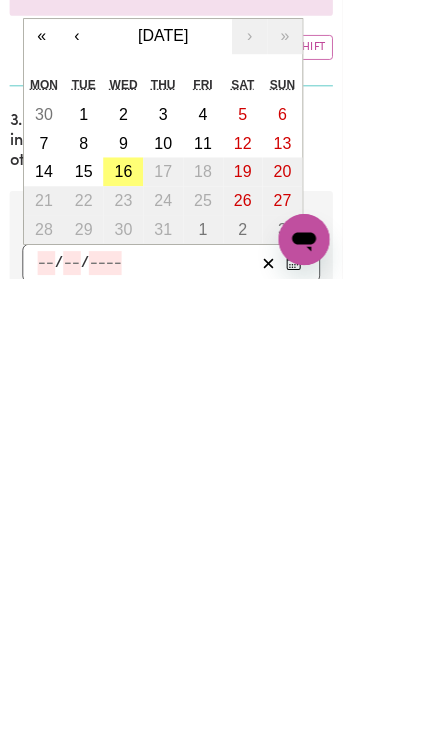 click on "11" at bounding box center (254, 575) 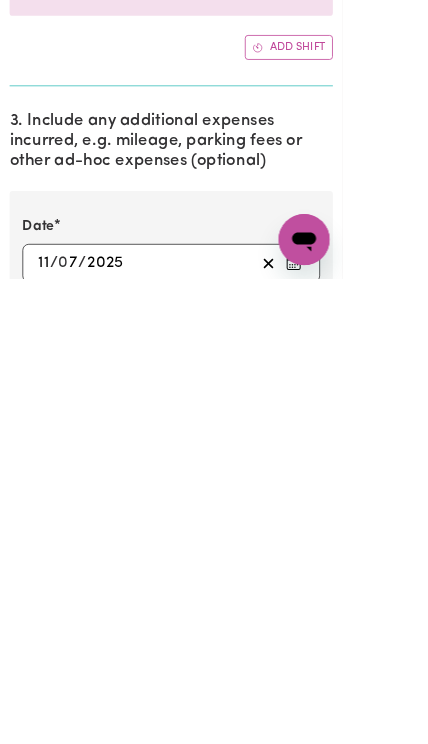 type on "[DATE]" 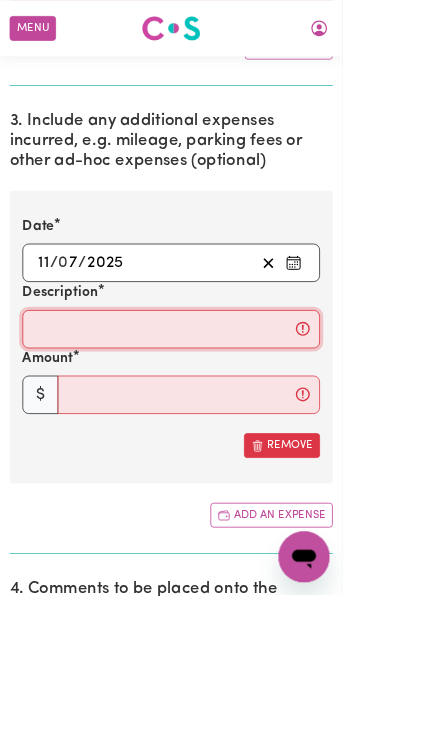 click on "Description" at bounding box center [214, 411] 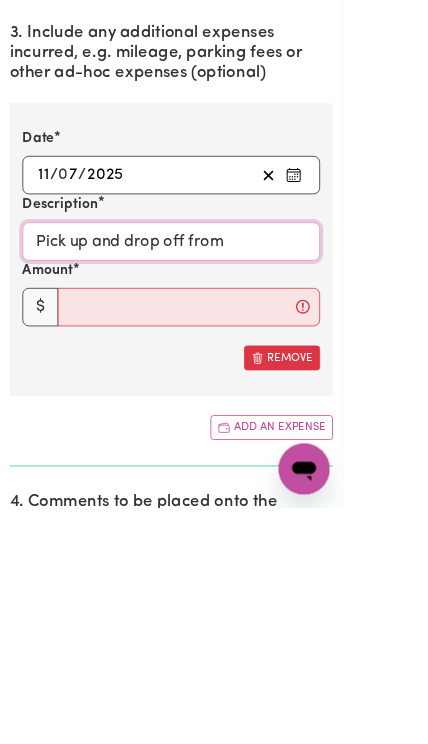 scroll, scrollTop: 1322, scrollLeft: 0, axis: vertical 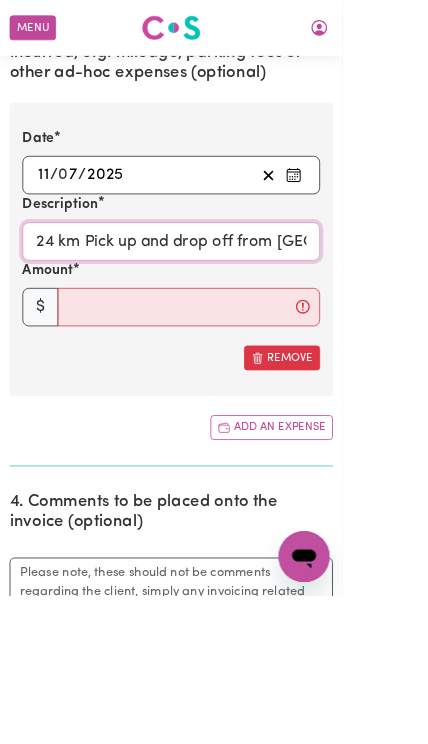 type on "24 km Pick up and drop off from [GEOGRAPHIC_DATA]" 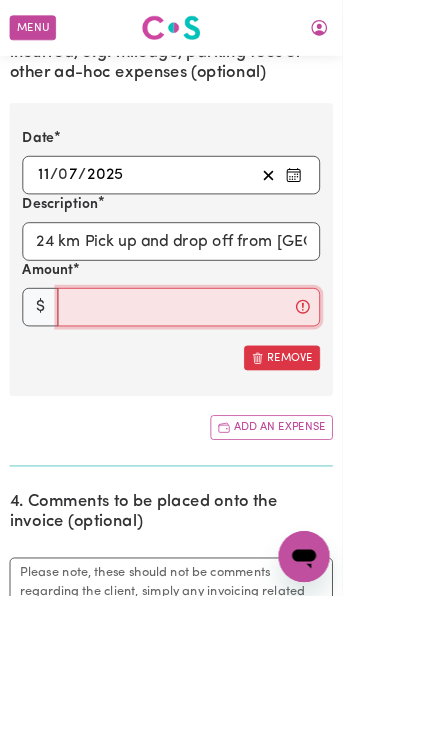 click on "Amount" at bounding box center (236, 384) 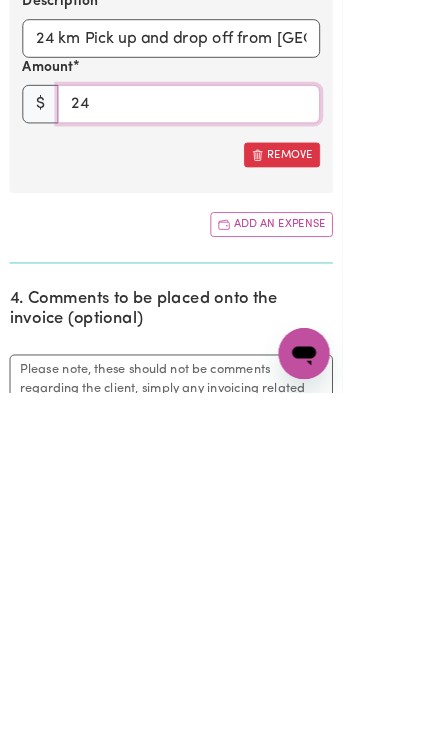 scroll, scrollTop: 1322, scrollLeft: 29, axis: both 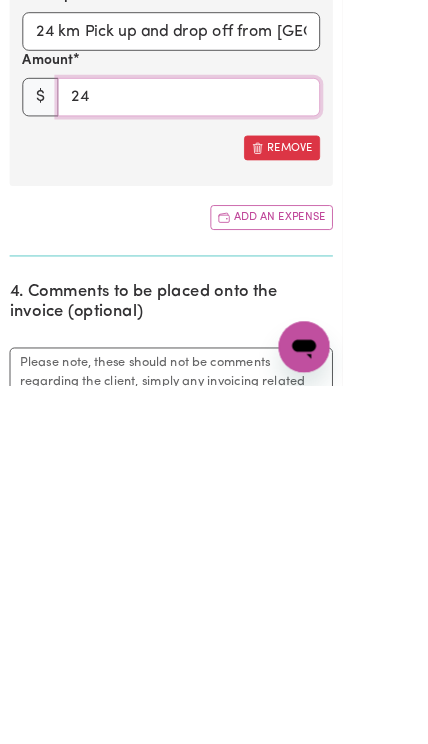 type on "24" 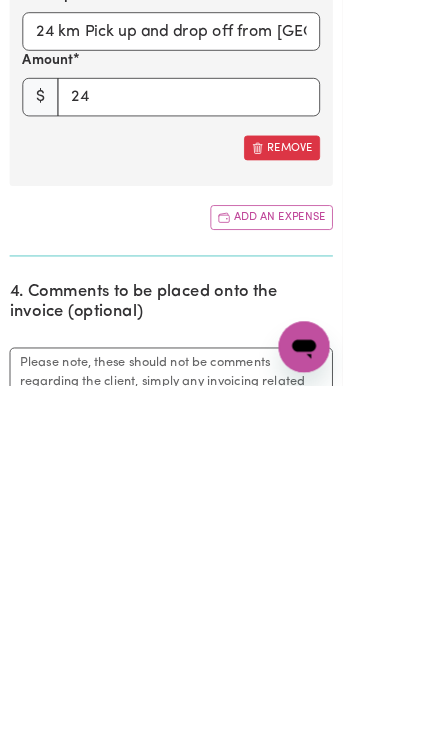 click on "Add an expense" at bounding box center [339, 534] 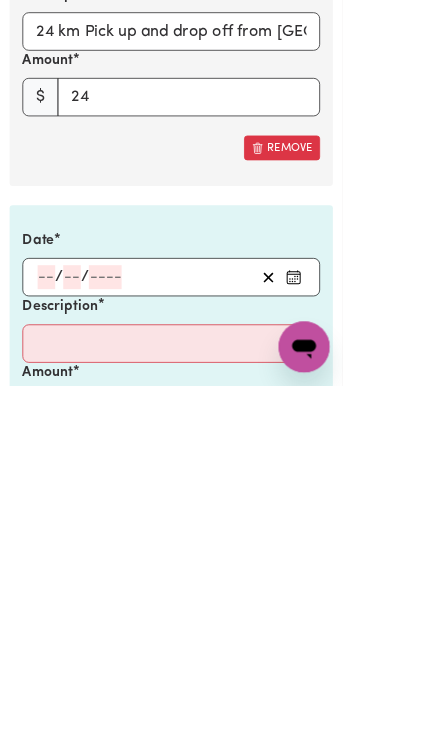 scroll, scrollTop: 1585, scrollLeft: 29, axis: both 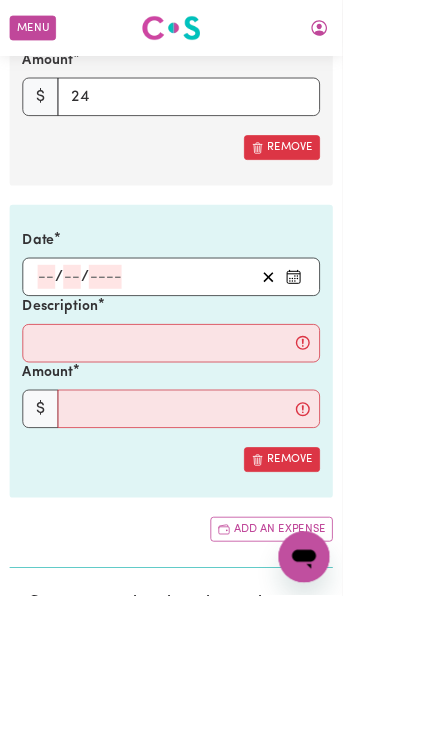 click 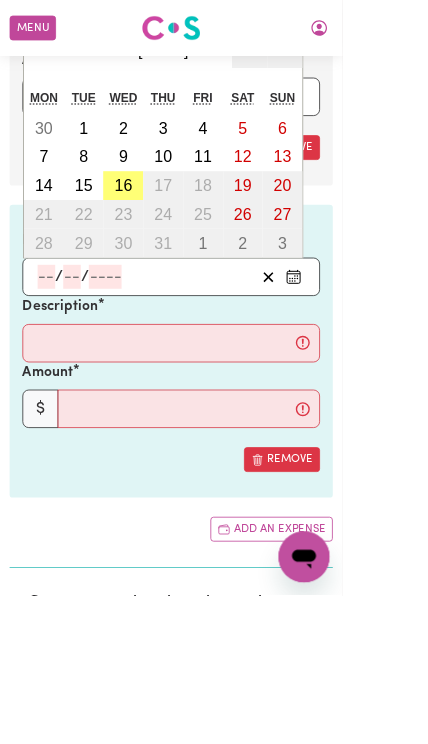 scroll, scrollTop: 1584, scrollLeft: 0, axis: vertical 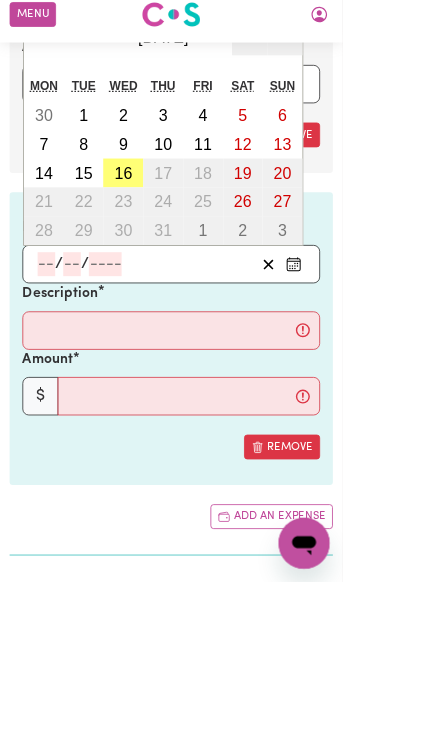 click on "11" at bounding box center (254, 197) 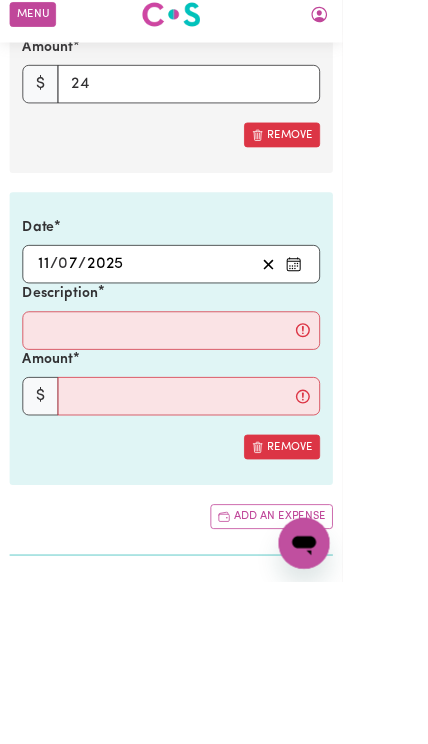 scroll, scrollTop: 1602, scrollLeft: 0, axis: vertical 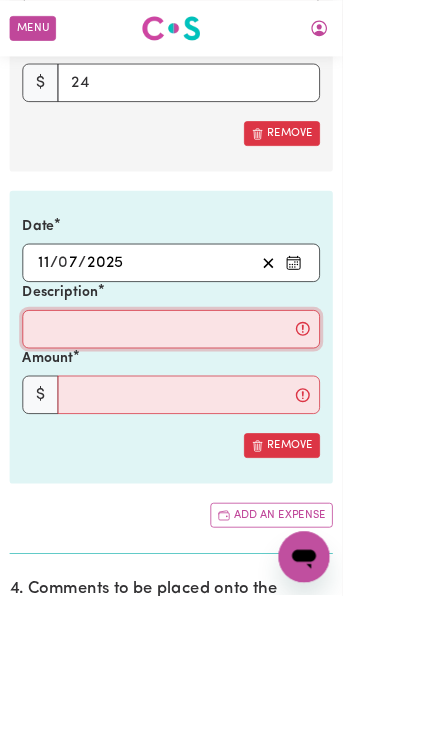 click on "Description" at bounding box center (214, 412) 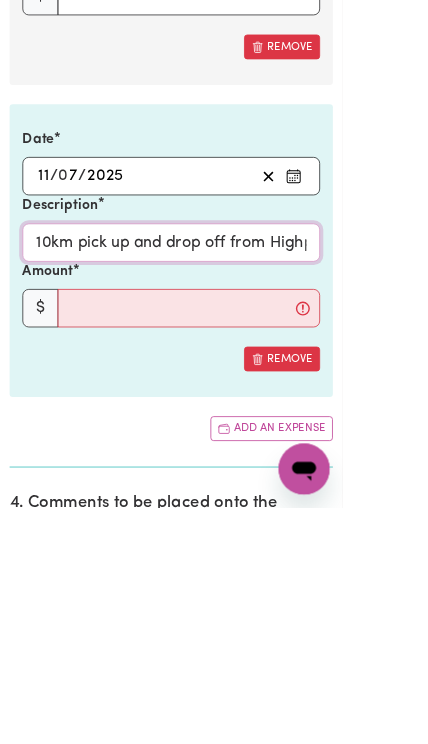 type on "10km pick up and drop off from Highpoint swimming pool" 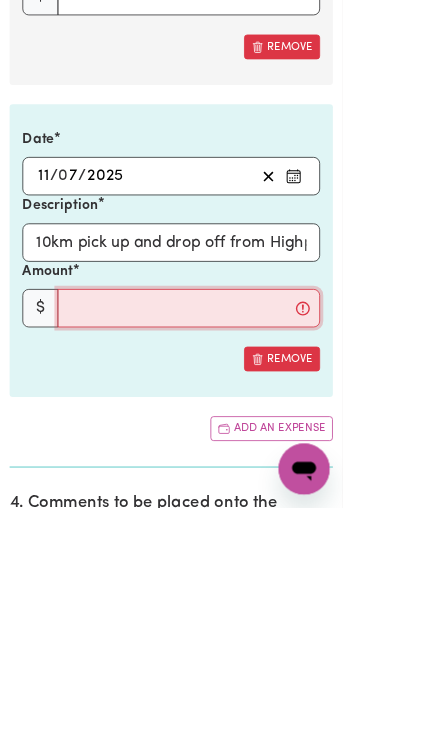 click on "Amount" at bounding box center [236, 495] 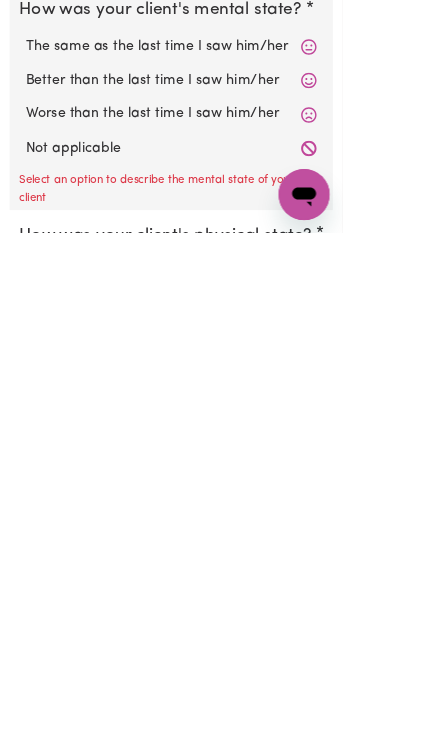 scroll, scrollTop: 2246, scrollLeft: 0, axis: vertical 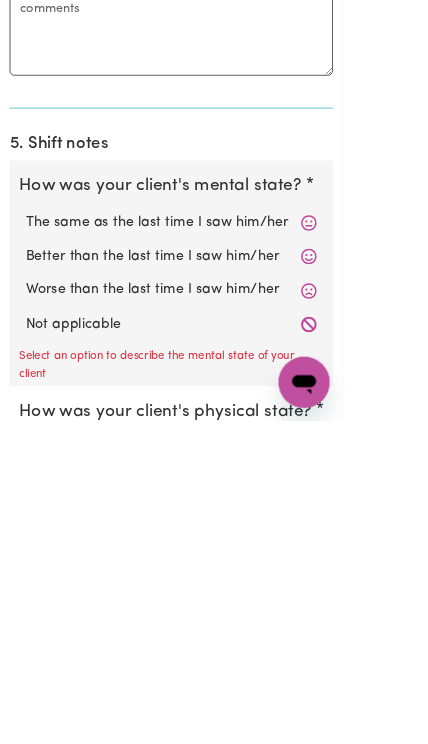 type on "10" 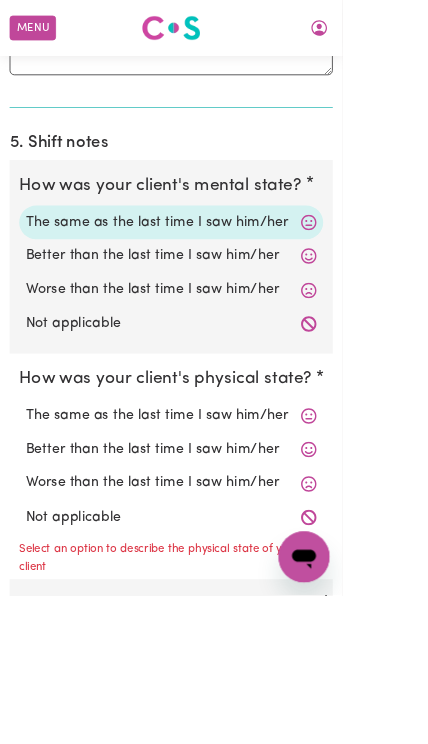 click on "The same as the last time I saw him/her" at bounding box center [214, 520] 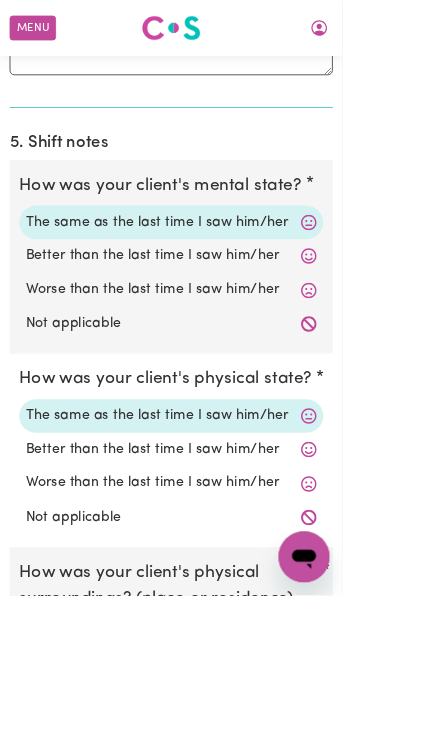 click on "The same as the last time I saw him/her" at bounding box center [214, 794] 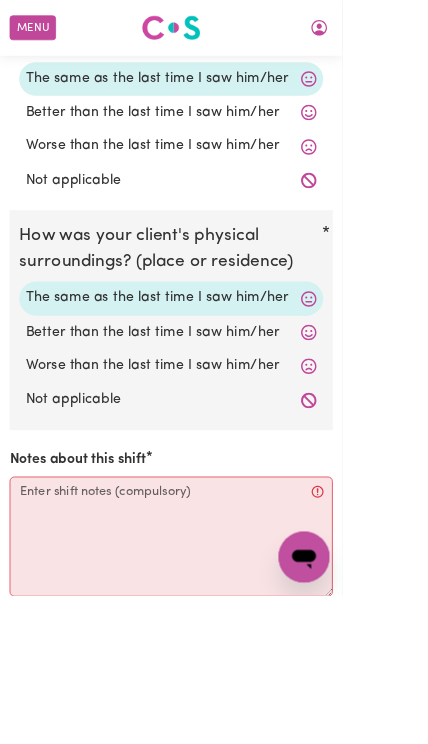 scroll, scrollTop: 2940, scrollLeft: 0, axis: vertical 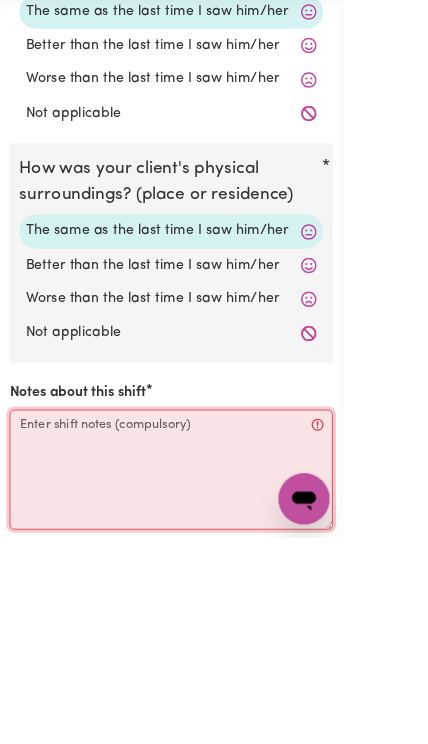 click on "Notes about this shift" at bounding box center (214, 660) 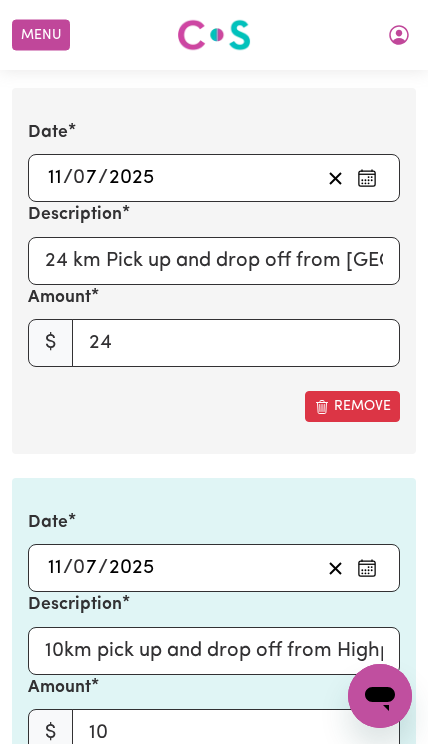 scroll, scrollTop: 1363, scrollLeft: 0, axis: vertical 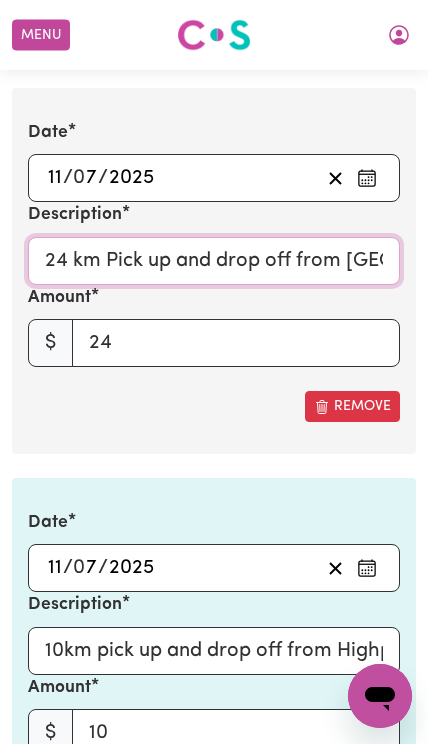click on "24 km Pick up and drop off from [GEOGRAPHIC_DATA]" at bounding box center (214, 261) 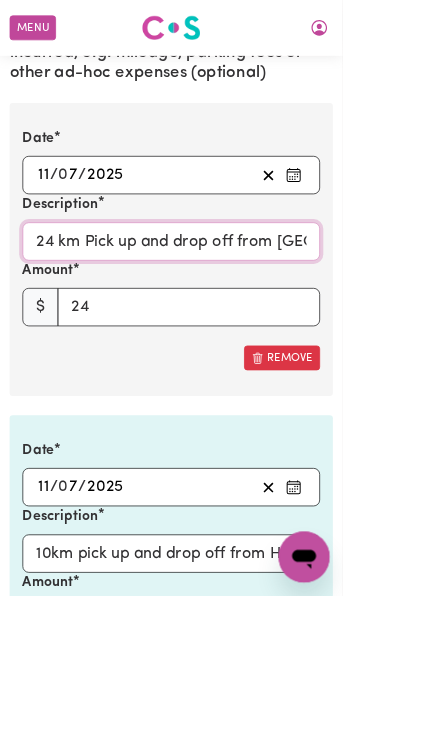scroll, scrollTop: 1322, scrollLeft: 0, axis: vertical 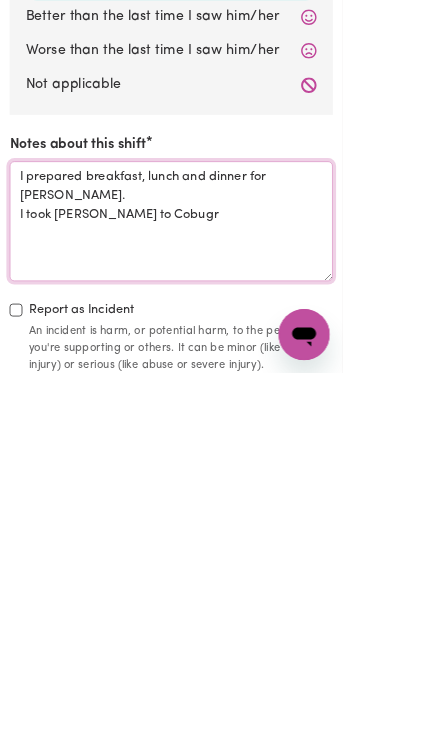 click on "I prepared breakfast, lunch and dinner for [PERSON_NAME].
I took [PERSON_NAME] to Cobugr" at bounding box center [214, 554] 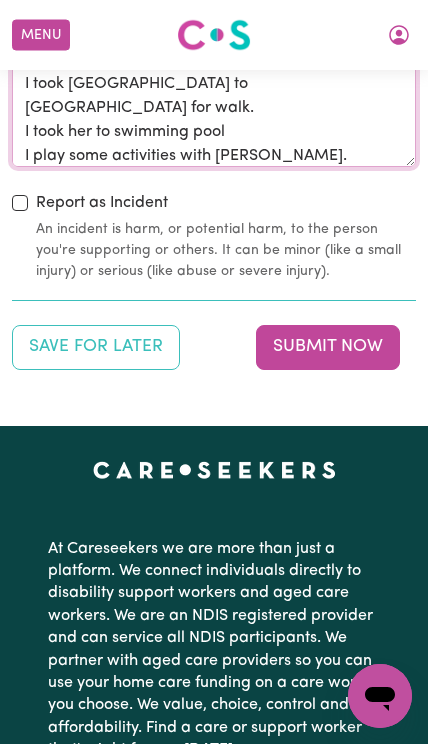 scroll, scrollTop: 3464, scrollLeft: 8, axis: both 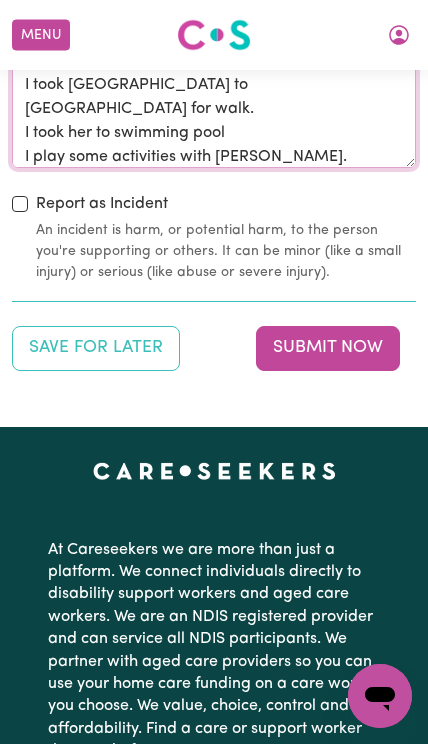 type on "I prepared breakfast, lunch and dinner for [PERSON_NAME].
I took [GEOGRAPHIC_DATA] to [GEOGRAPHIC_DATA] for walk.
I took her to swimming pool
I play some activities with [PERSON_NAME]." 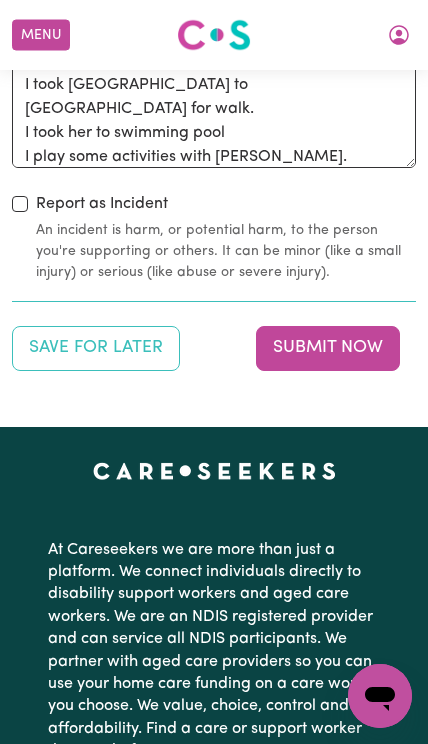 click on "Submit Now" at bounding box center (328, 348) 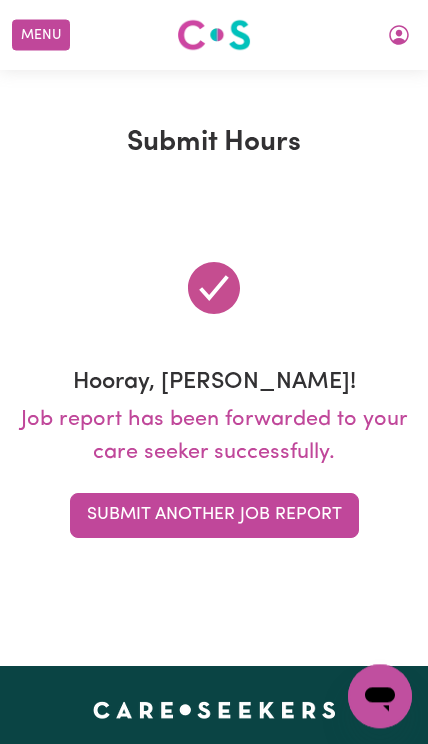 scroll, scrollTop: 0, scrollLeft: 0, axis: both 